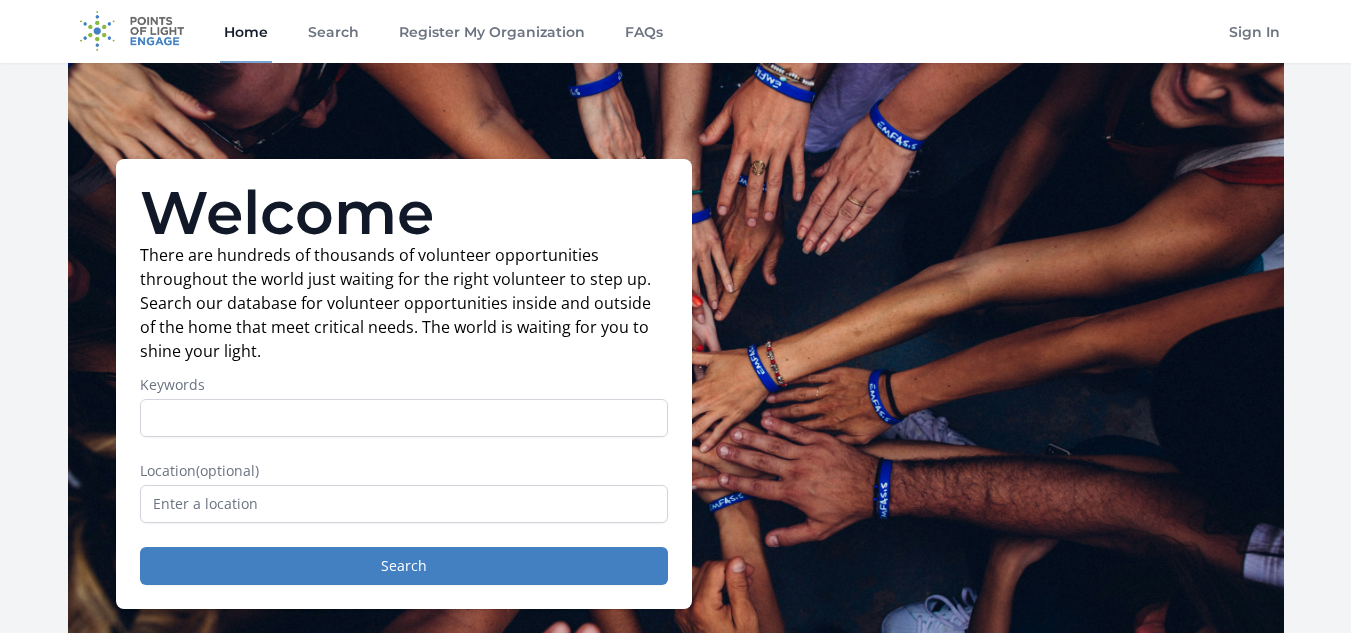 scroll, scrollTop: 0, scrollLeft: 0, axis: both 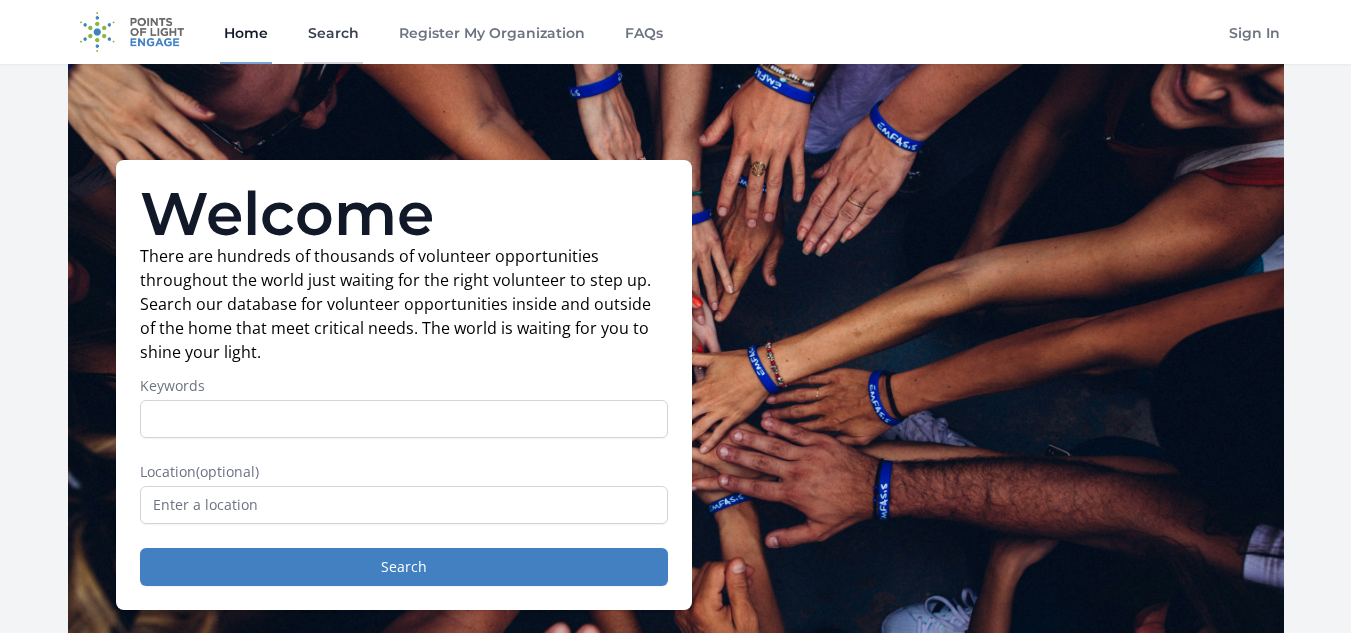 click on "Search" at bounding box center (333, 32) 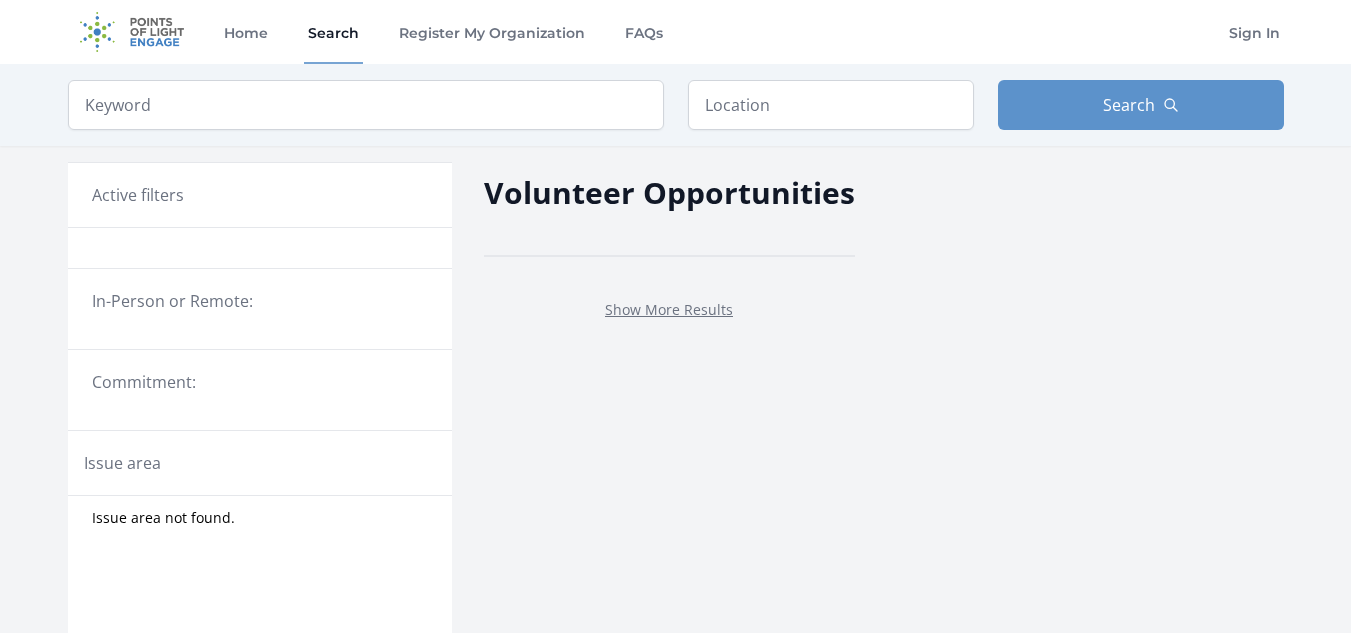 scroll, scrollTop: 0, scrollLeft: 0, axis: both 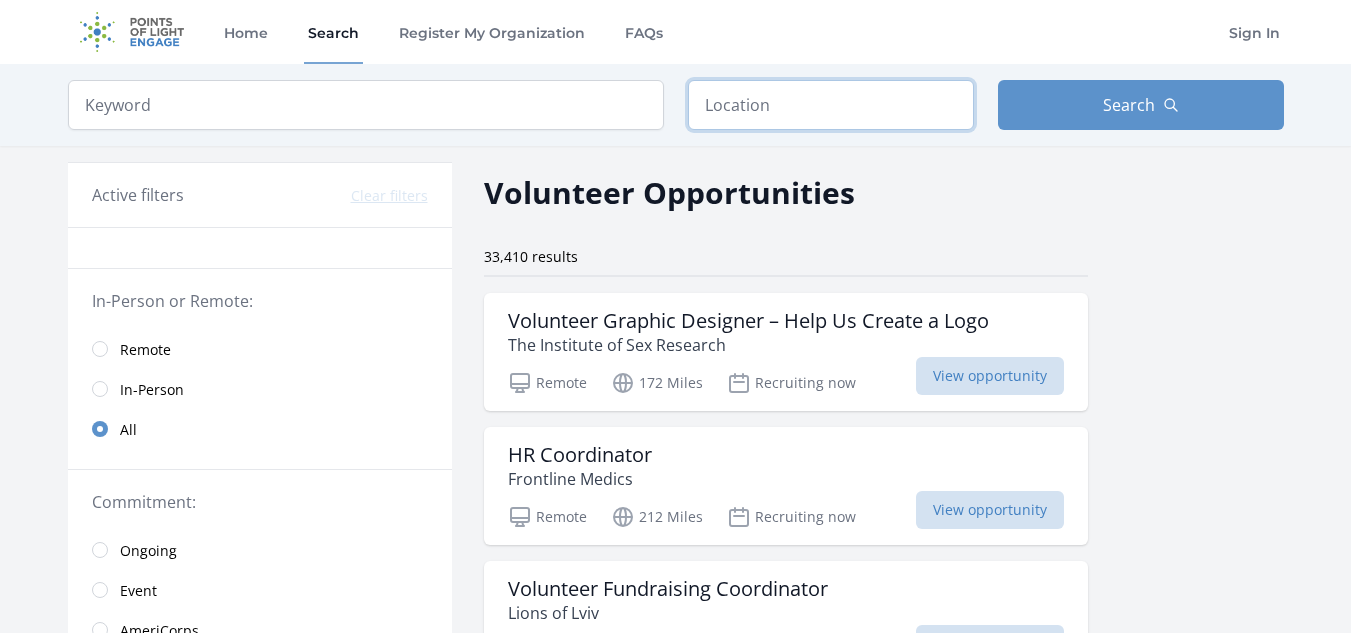 click at bounding box center (831, 105) 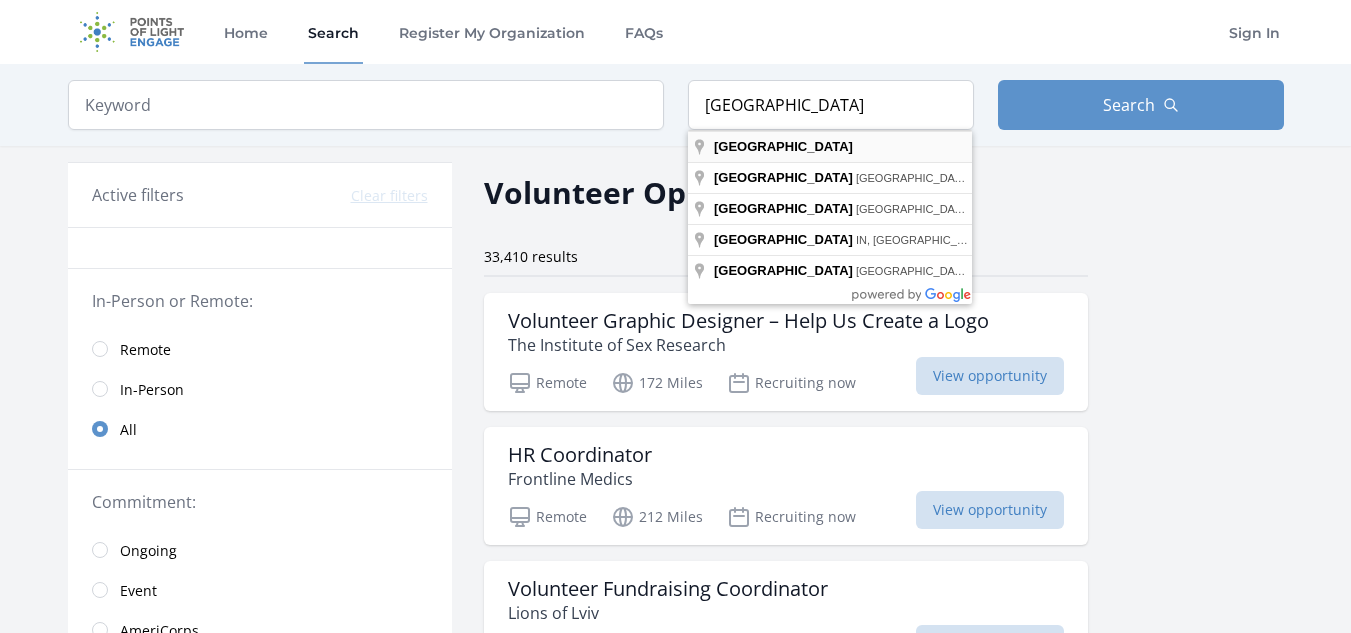 type on "[GEOGRAPHIC_DATA]" 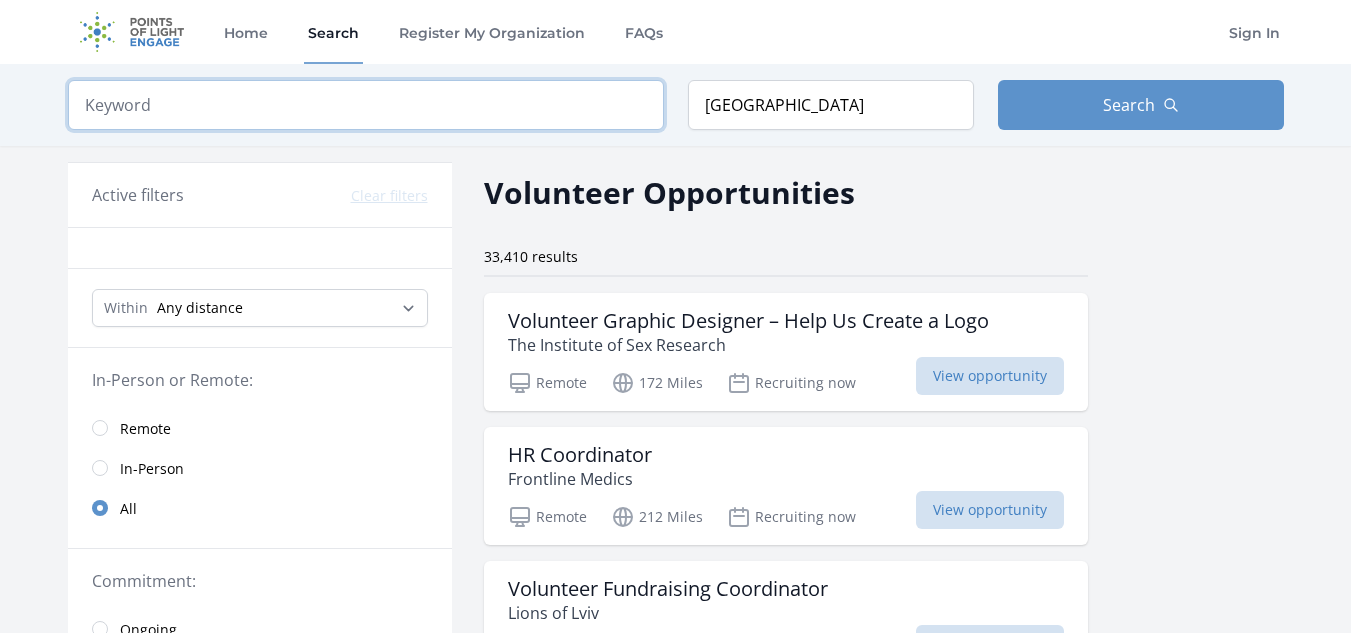 click at bounding box center (366, 105) 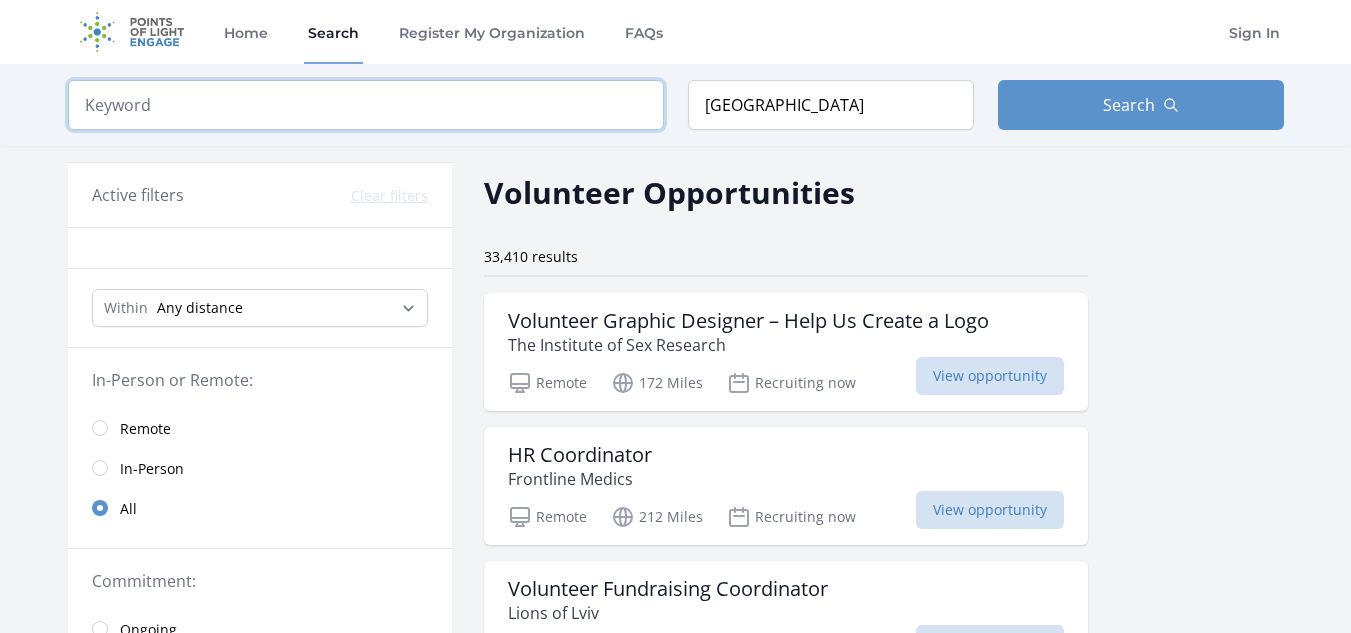 type on "o" 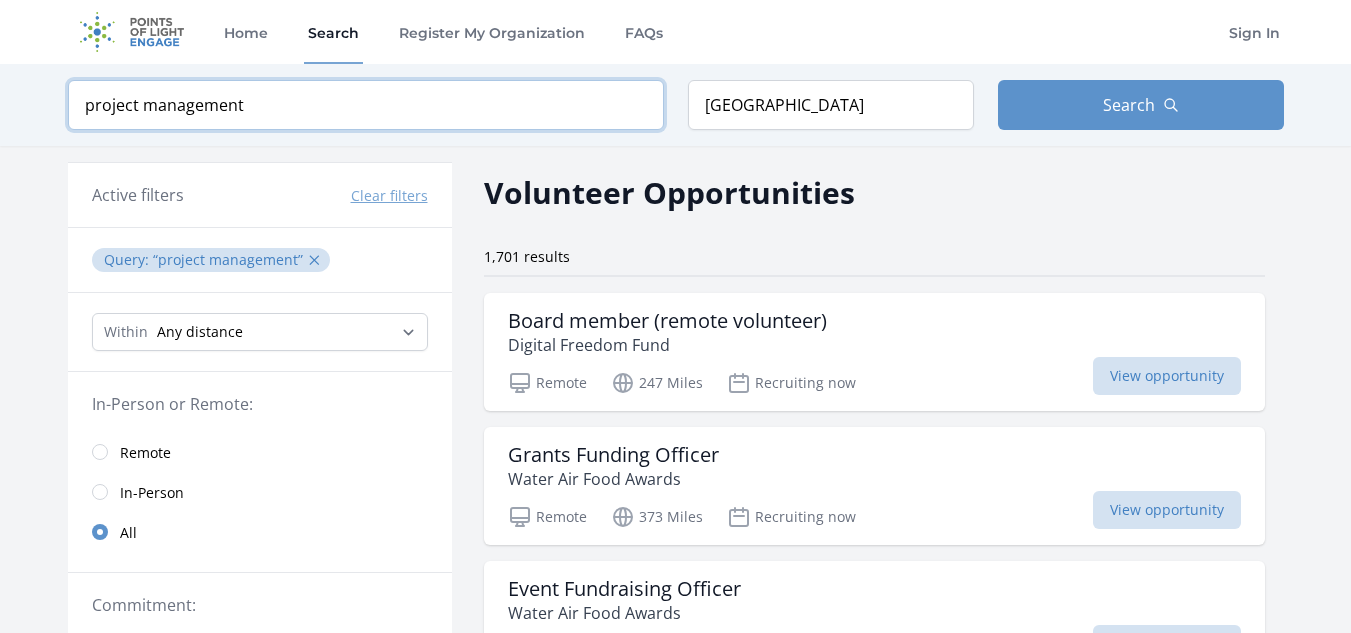 type on "project management" 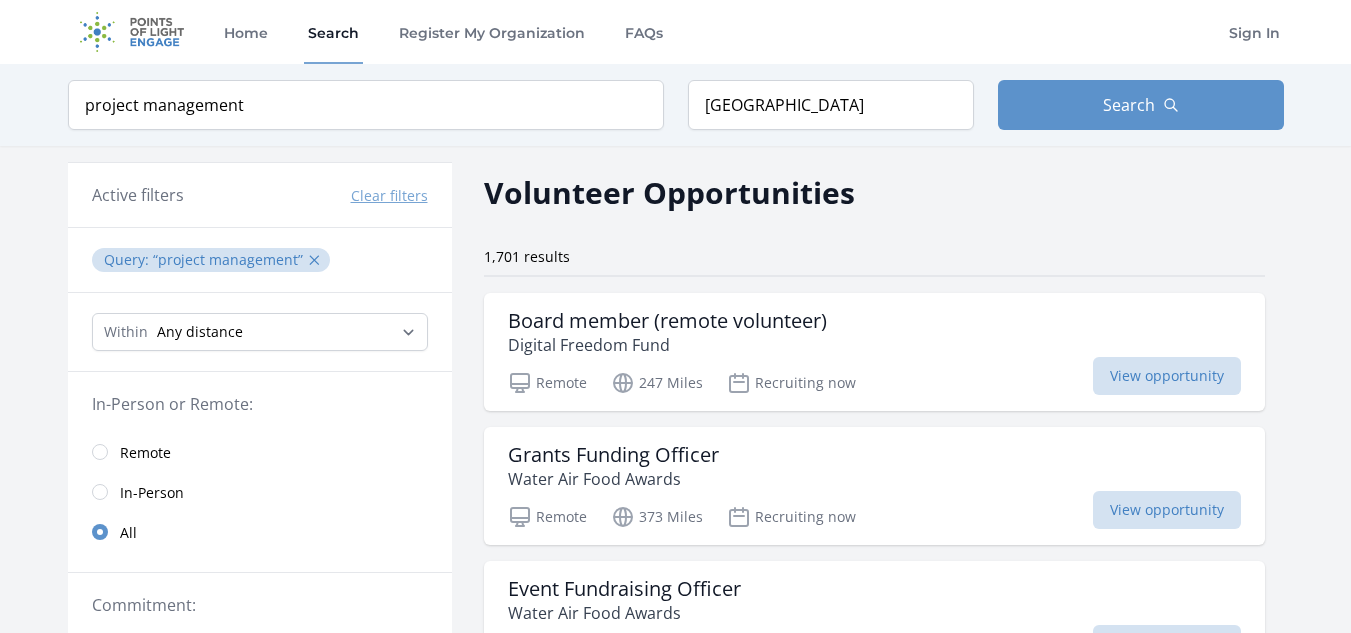 click on "Remote" at bounding box center [260, 452] 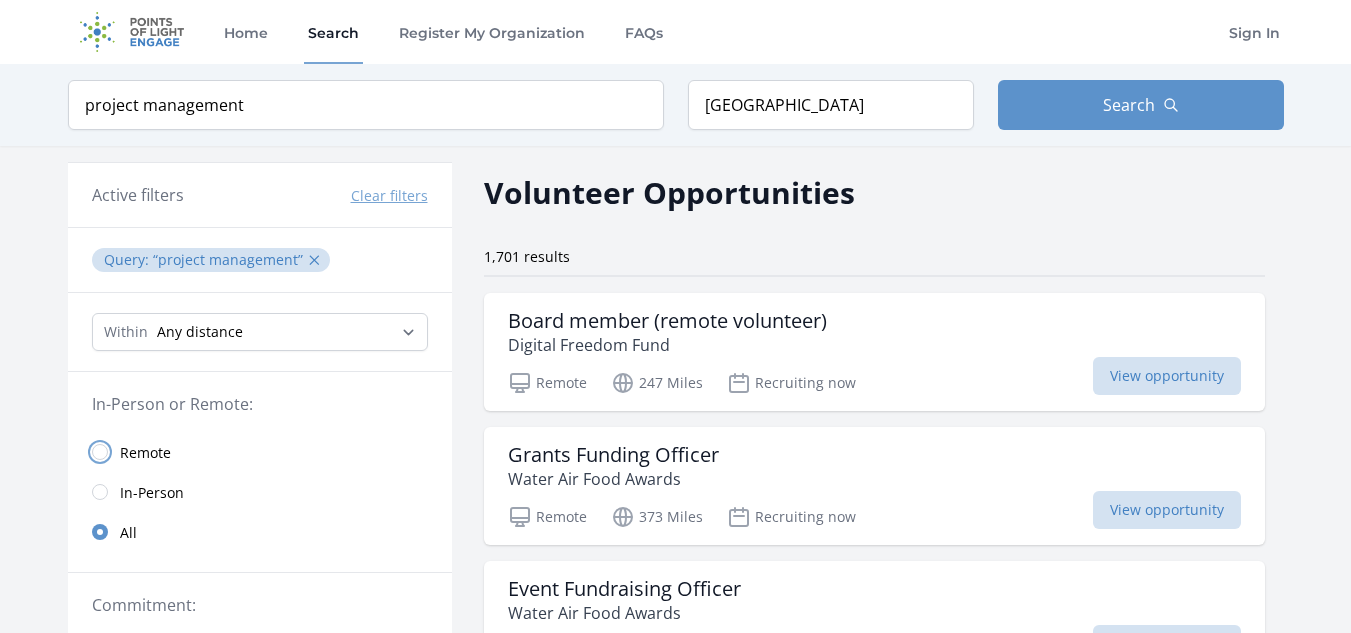 click at bounding box center (100, 452) 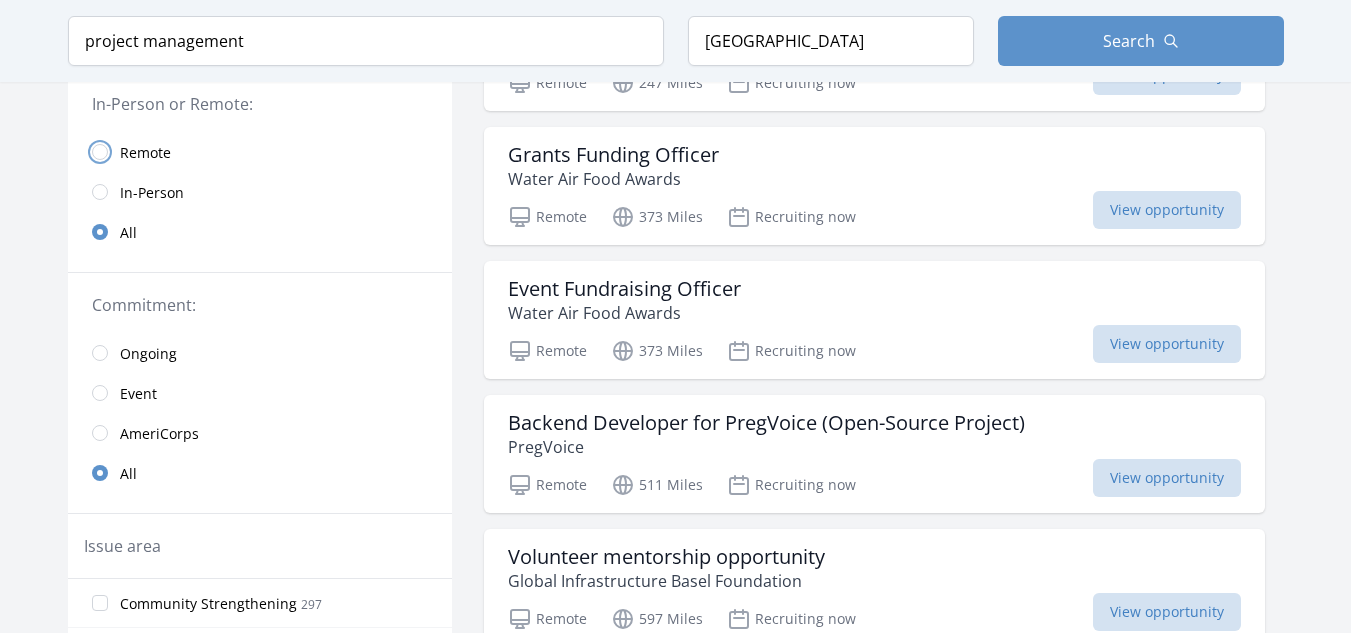 scroll, scrollTop: 200, scrollLeft: 0, axis: vertical 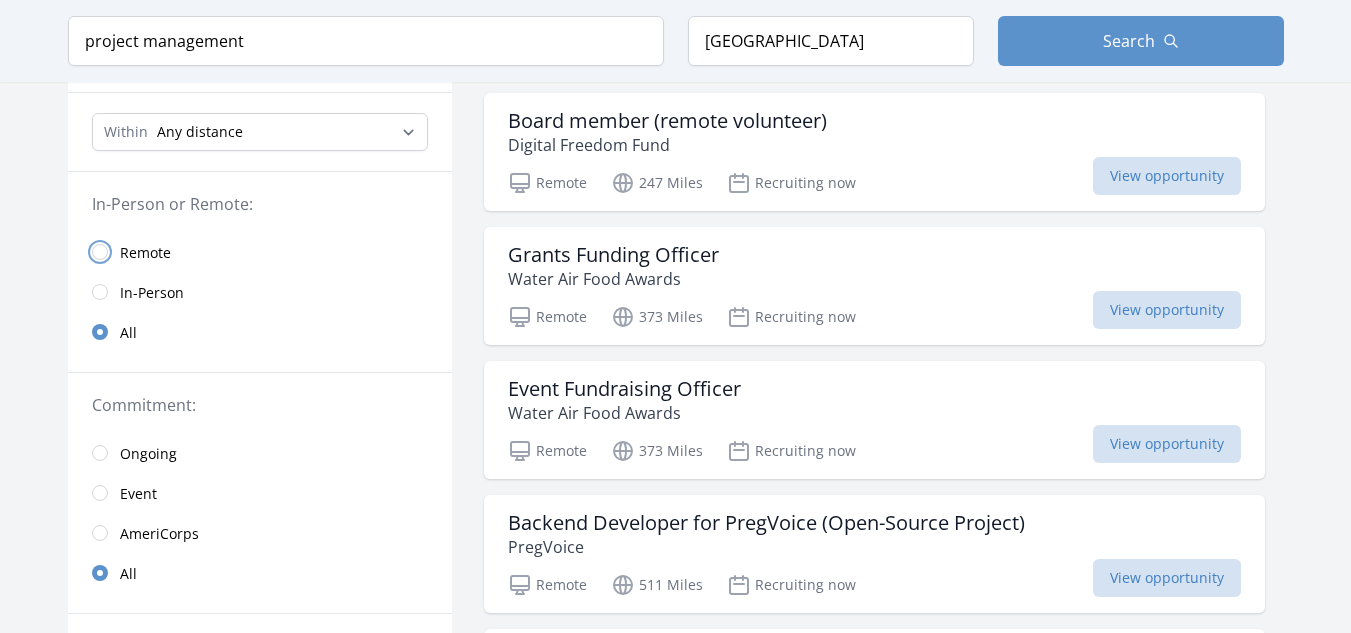 click at bounding box center (100, 252) 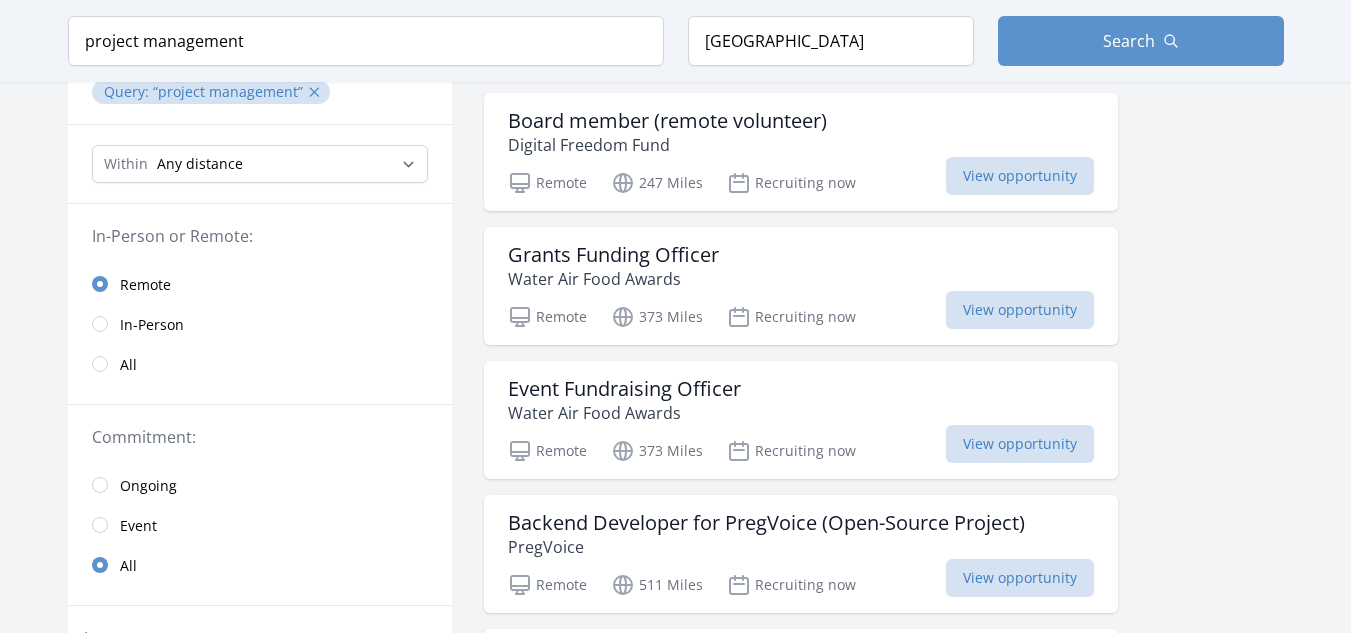 scroll, scrollTop: 600, scrollLeft: 0, axis: vertical 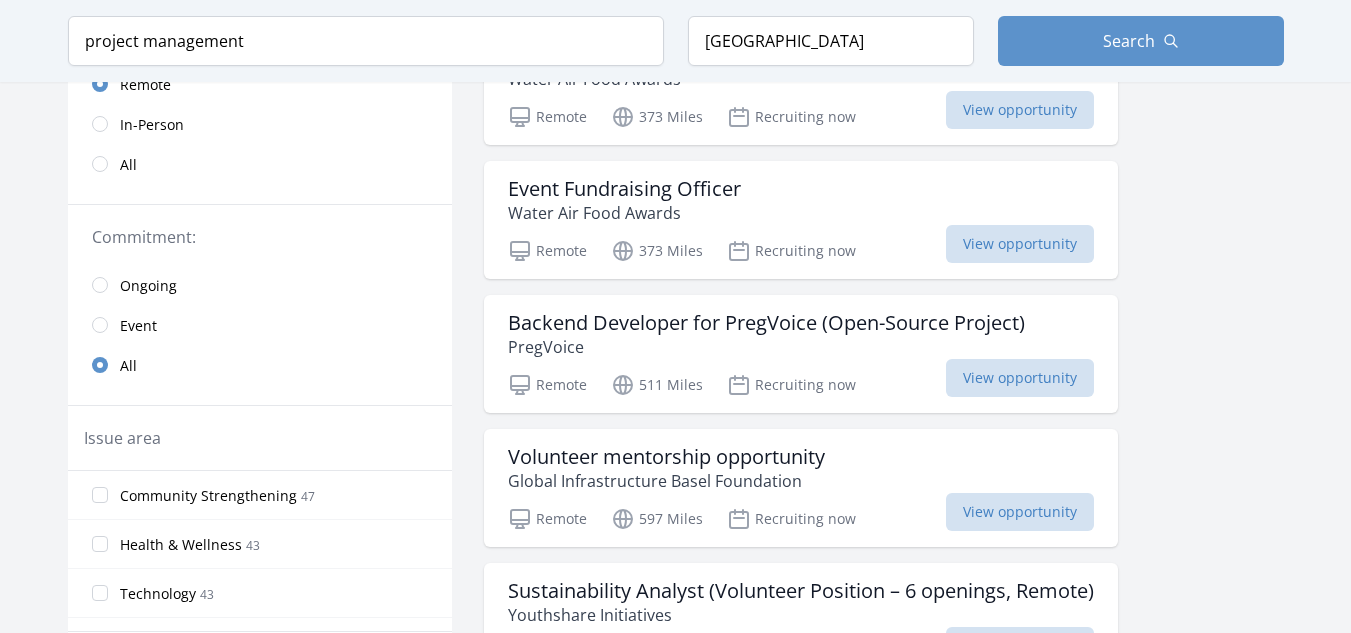 click on "Community Strengthening" at bounding box center (208, 496) 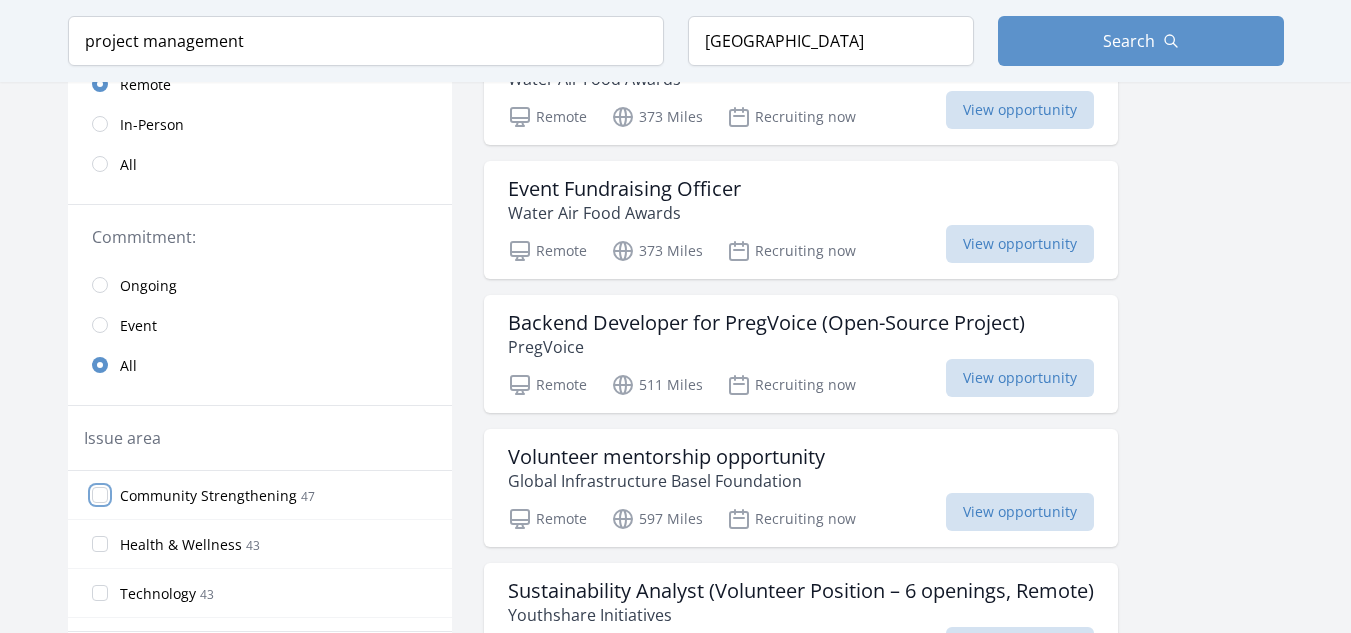 click on "Community Strengthening   47" at bounding box center (100, 495) 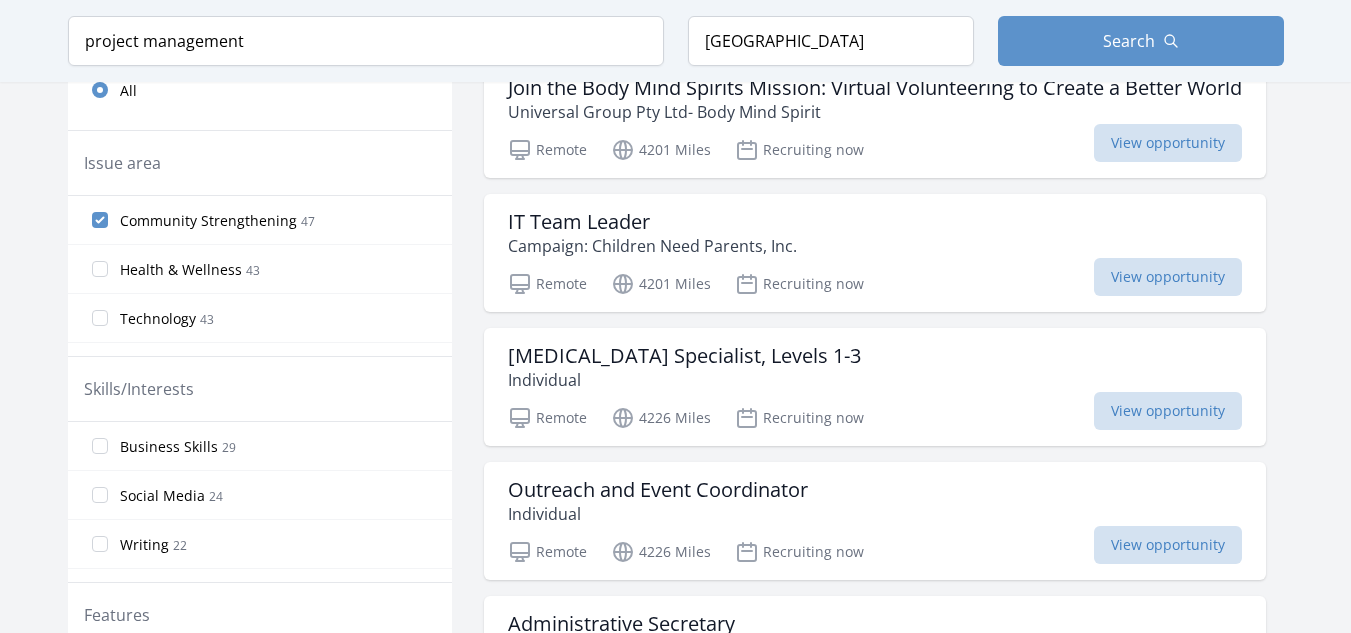 scroll, scrollTop: 600, scrollLeft: 0, axis: vertical 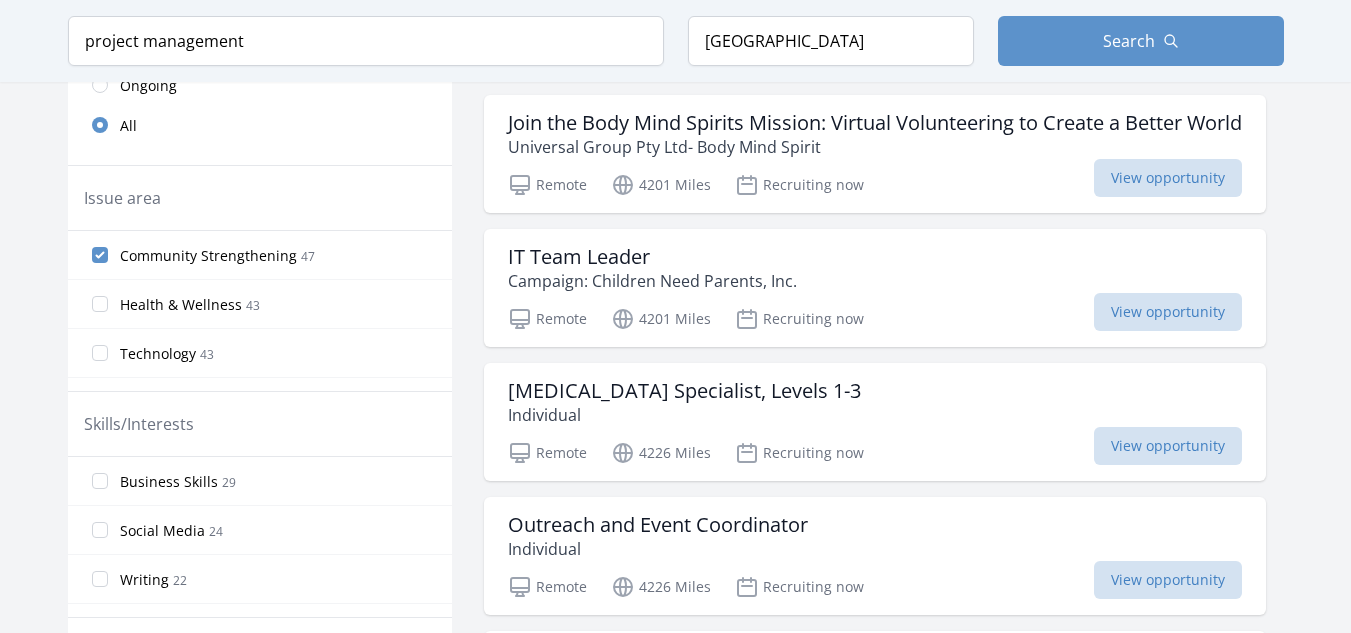 click on "29" at bounding box center (229, 482) 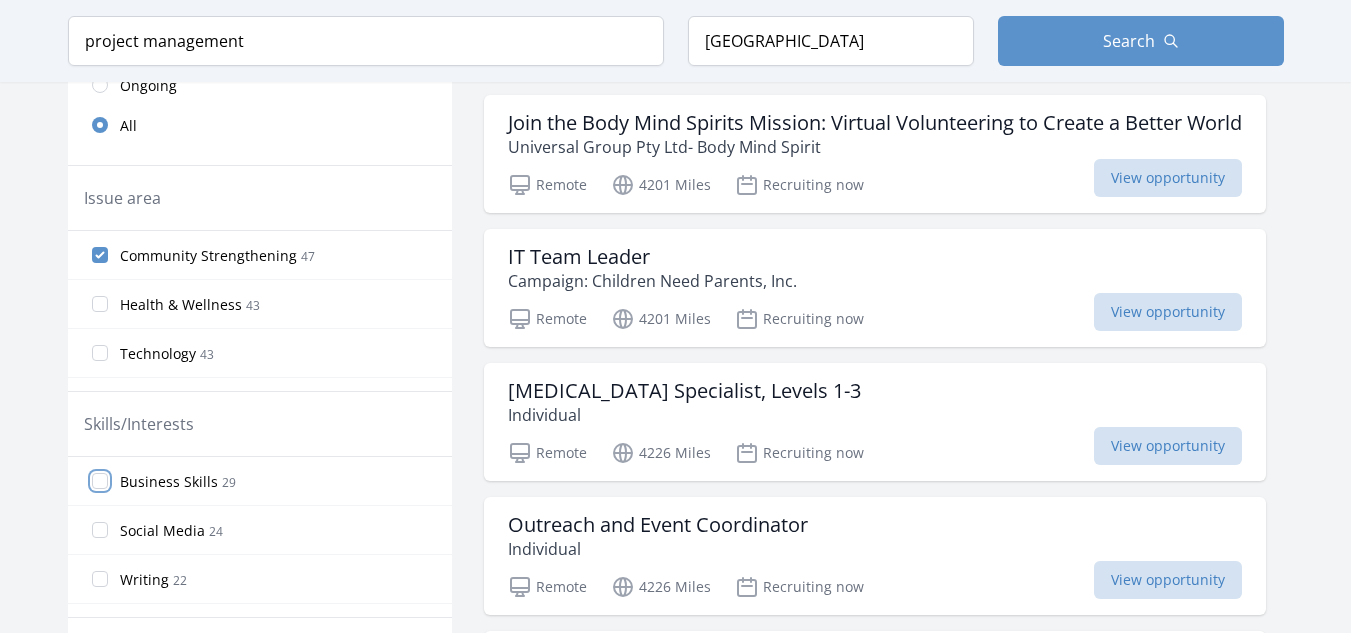 click on "Business Skills   29" at bounding box center (100, 481) 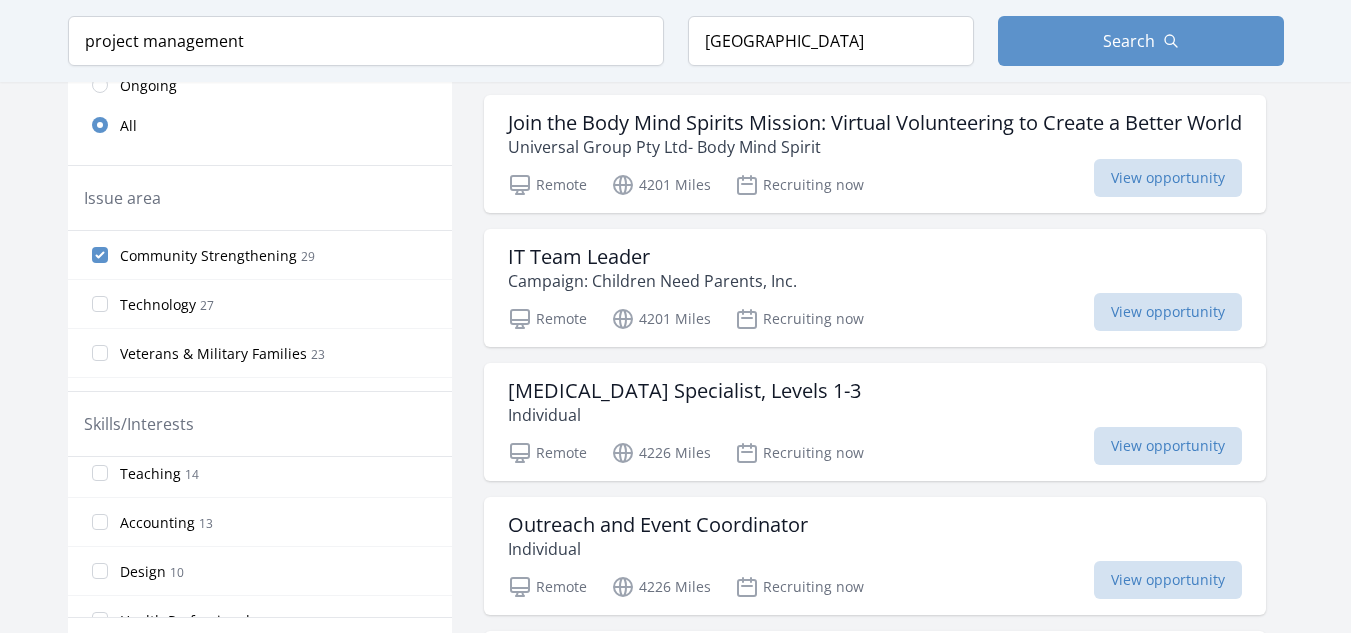 scroll, scrollTop: 300, scrollLeft: 0, axis: vertical 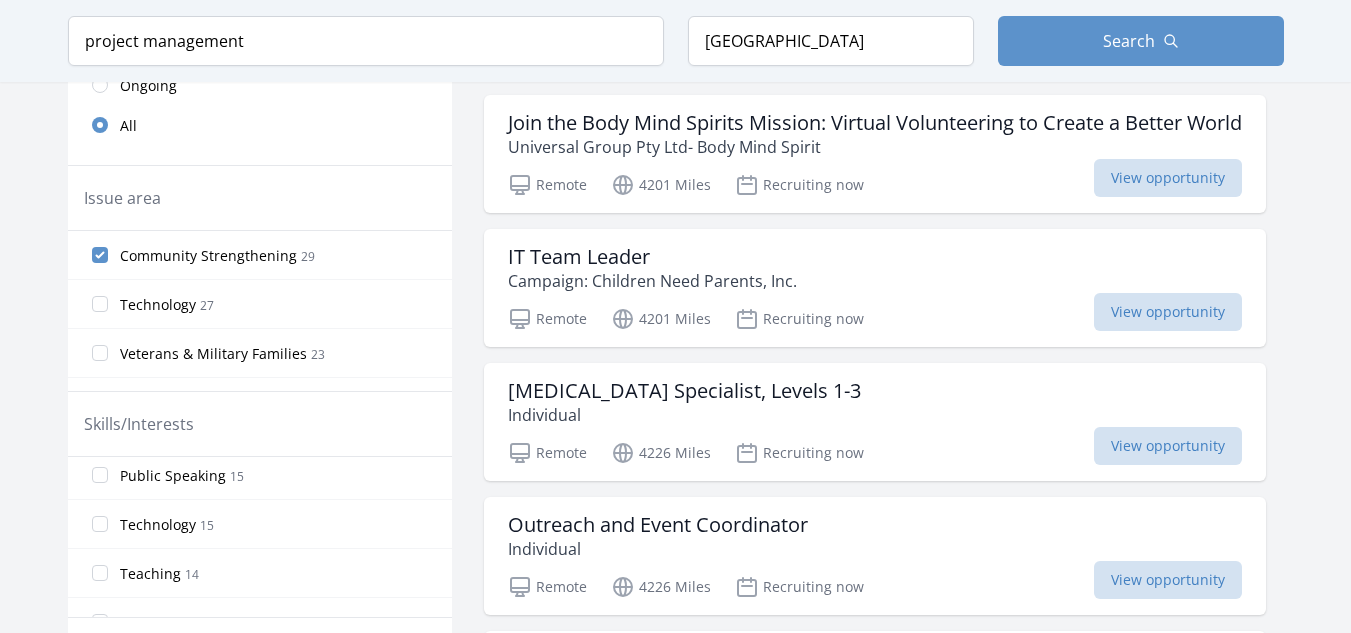 click on "Technology" at bounding box center (158, 525) 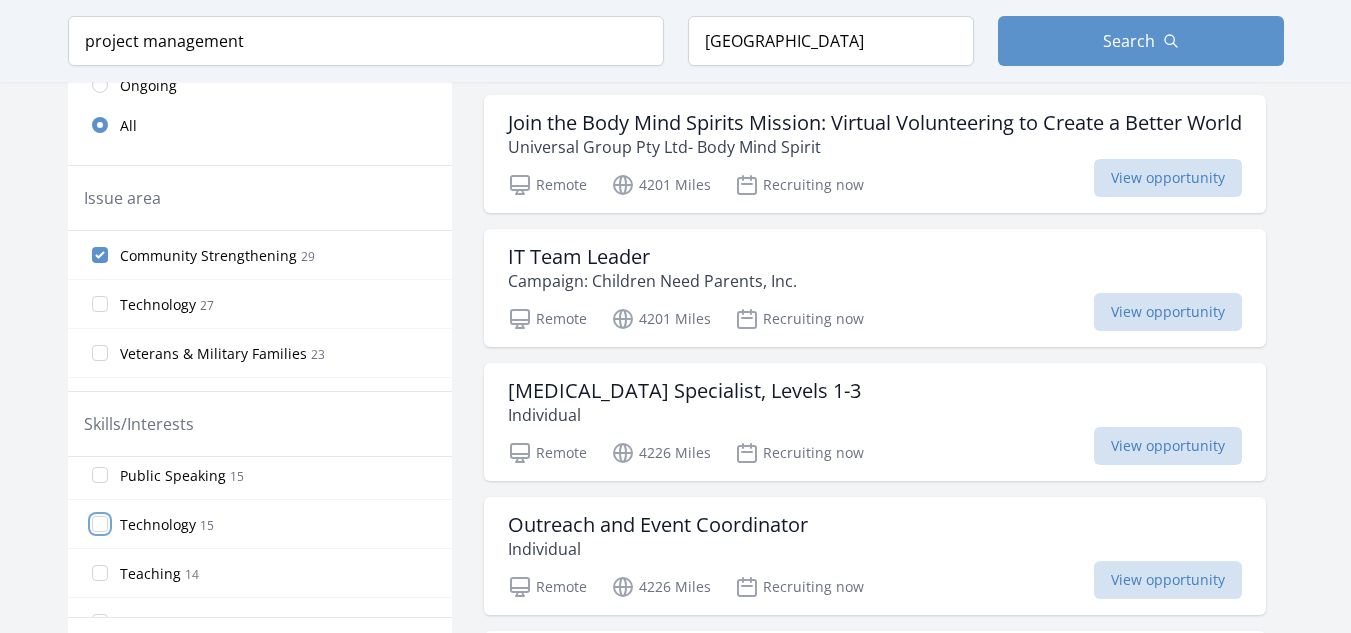 click on "Technology   15" at bounding box center (100, 524) 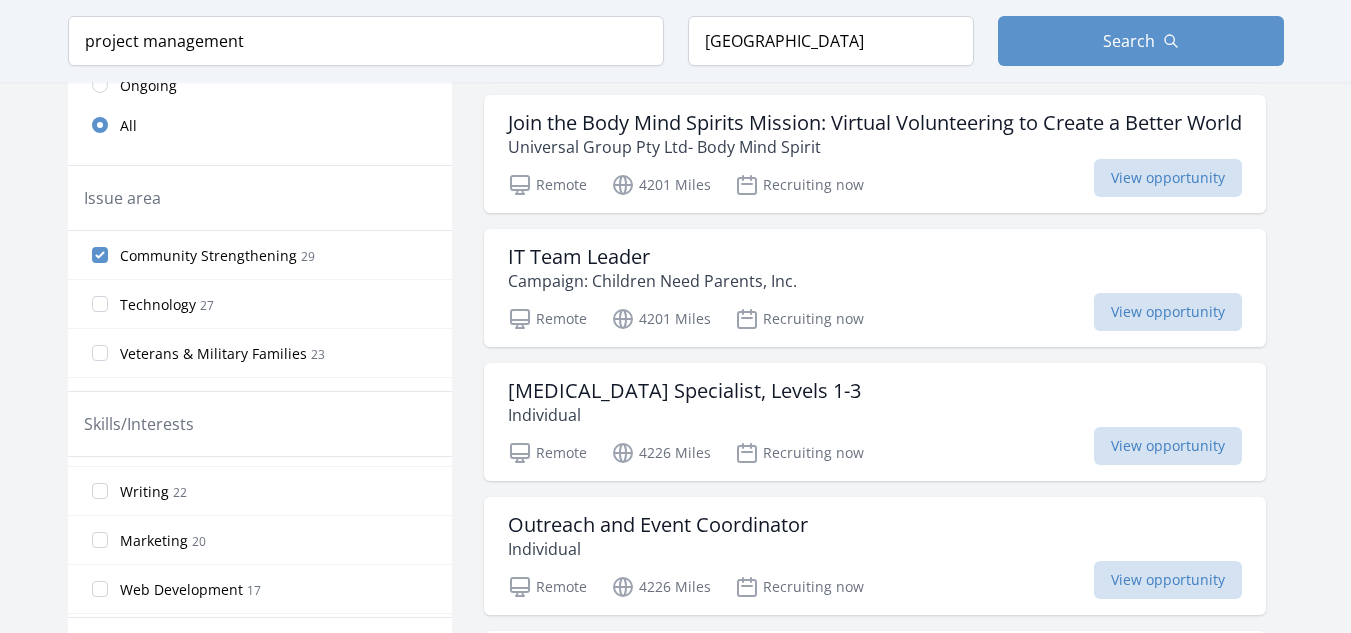 scroll, scrollTop: 100, scrollLeft: 0, axis: vertical 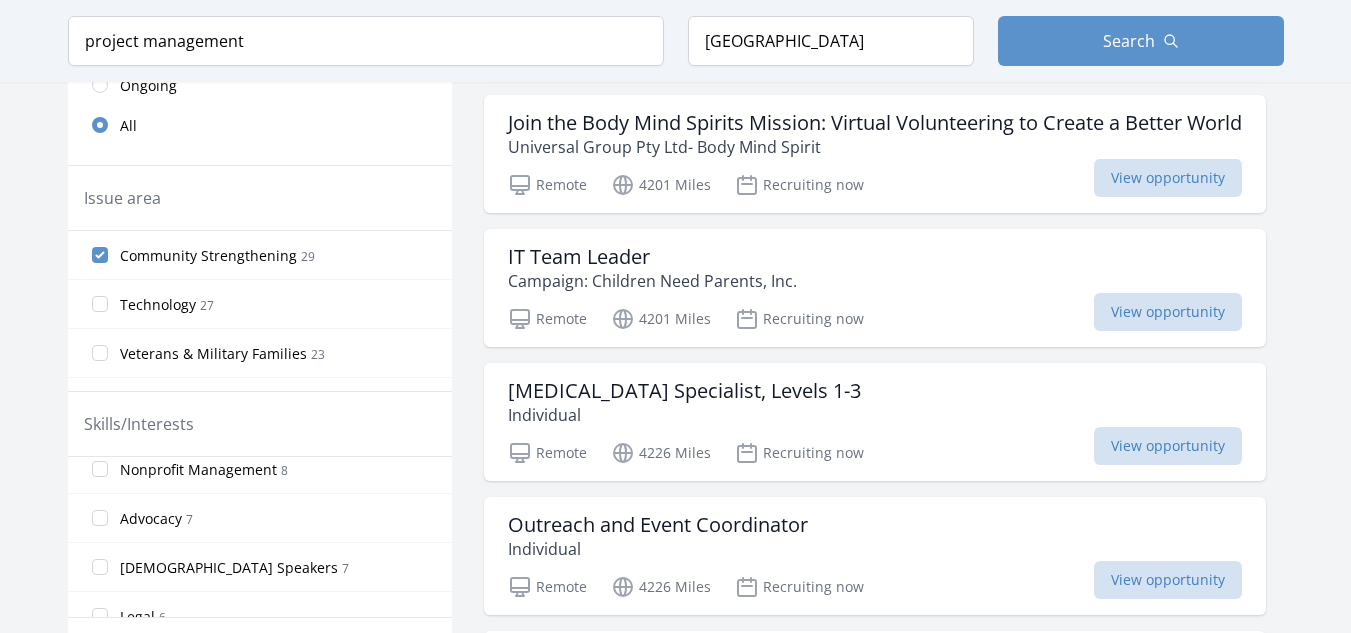 click on "Nonprofit Management" at bounding box center (198, 470) 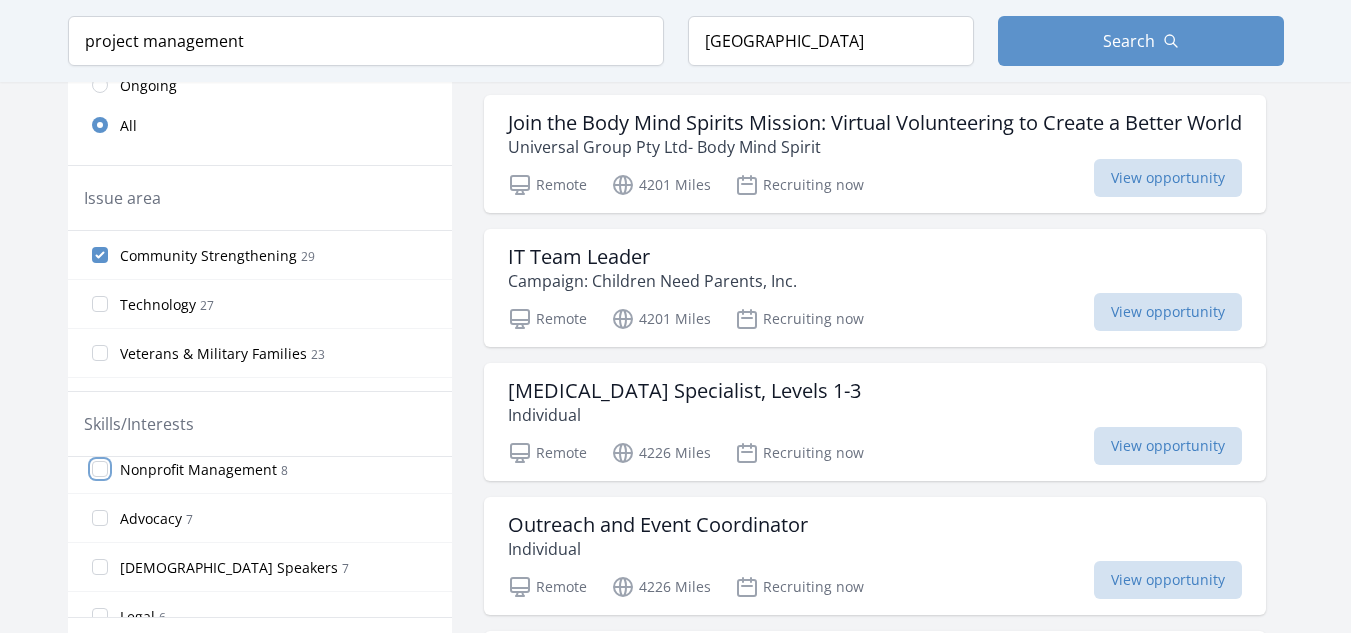 click on "Nonprofit Management   8" at bounding box center [100, 469] 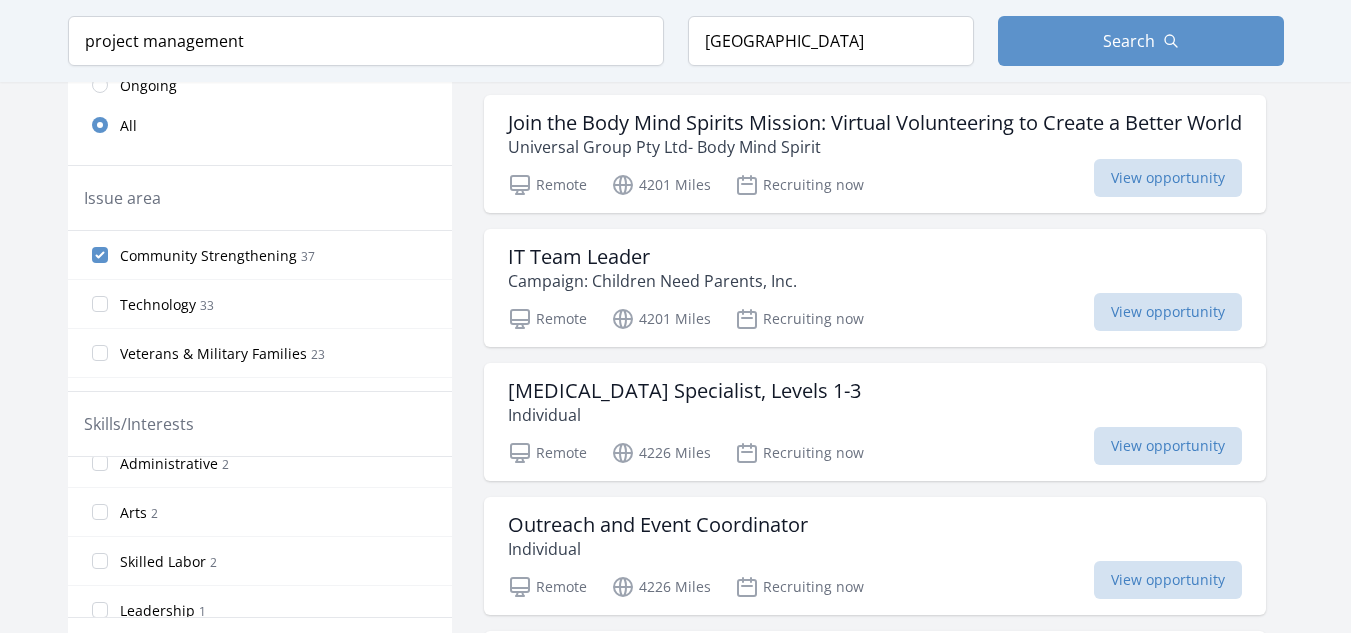 scroll, scrollTop: 1015, scrollLeft: 0, axis: vertical 